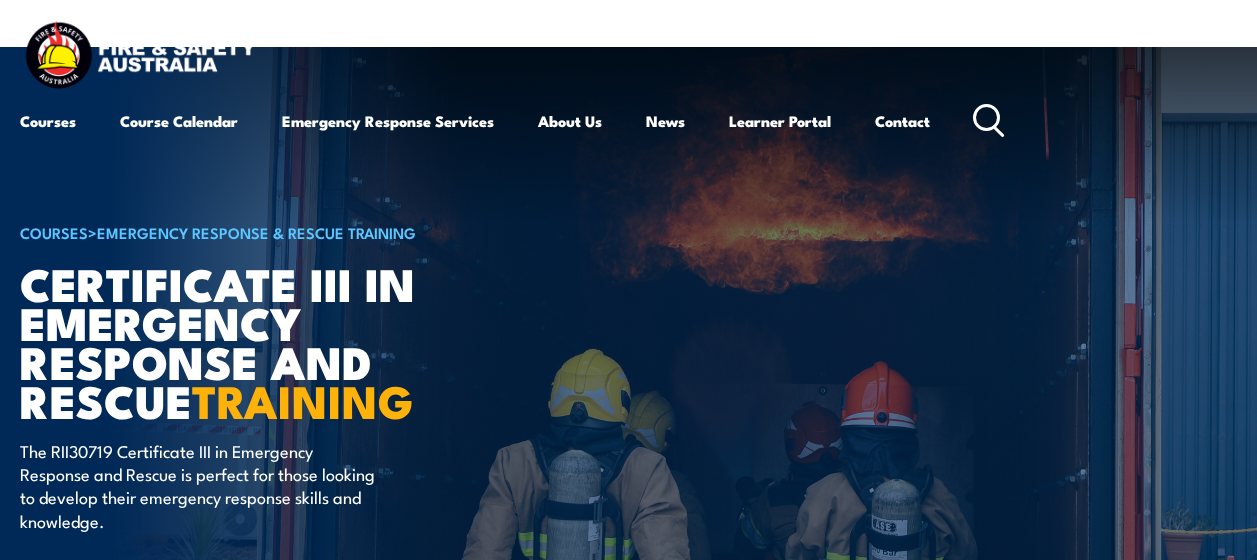 scroll, scrollTop: 0, scrollLeft: 0, axis: both 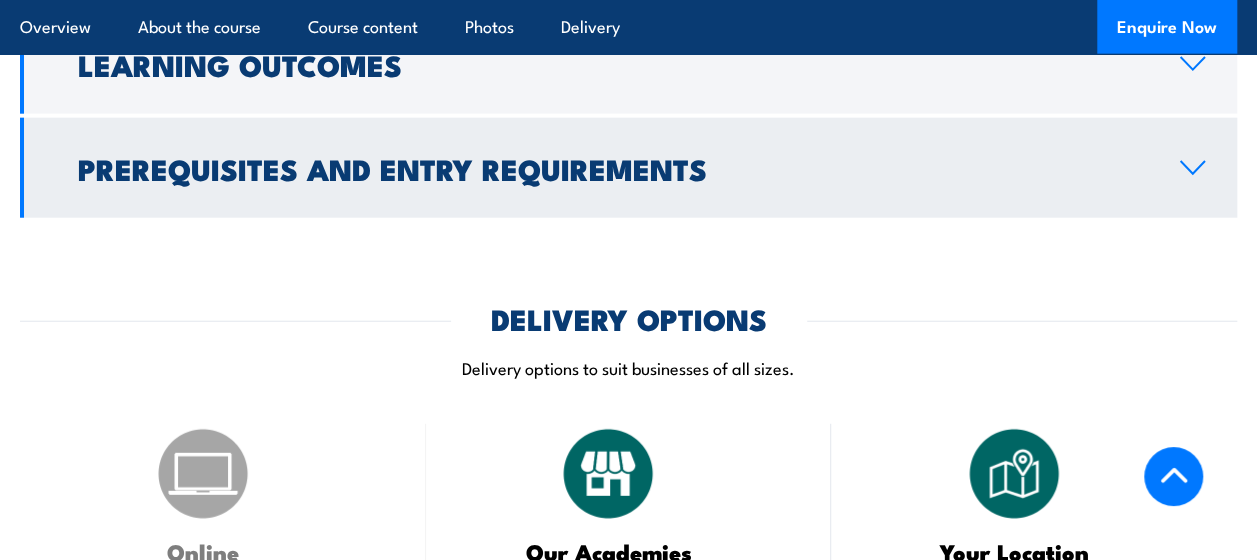 click on "Prerequisites and Entry Requirements" at bounding box center (613, 168) 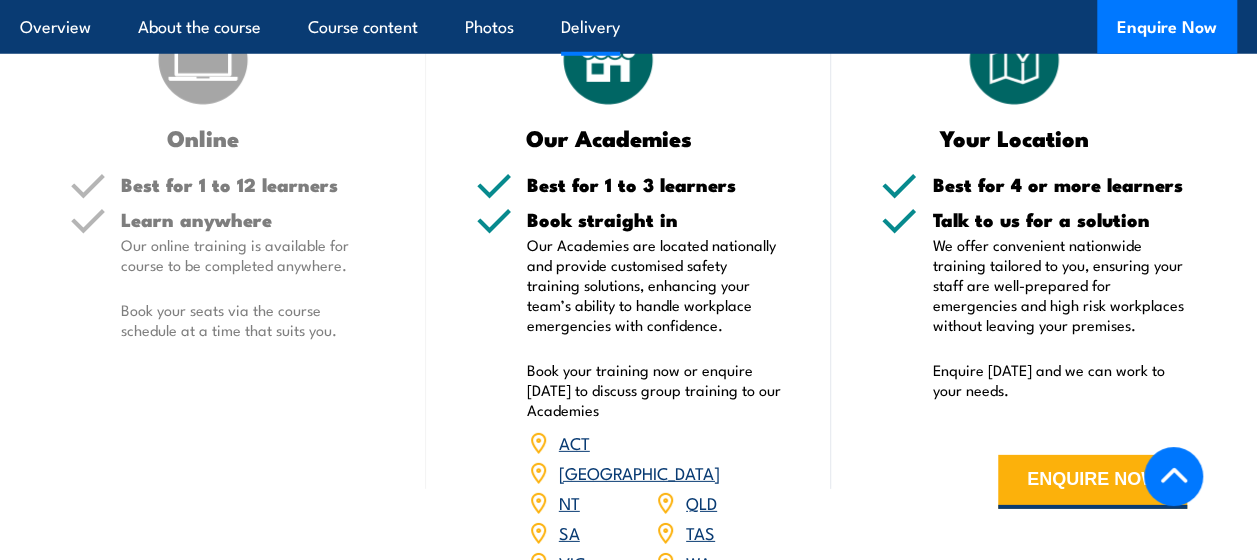scroll, scrollTop: 2819, scrollLeft: 0, axis: vertical 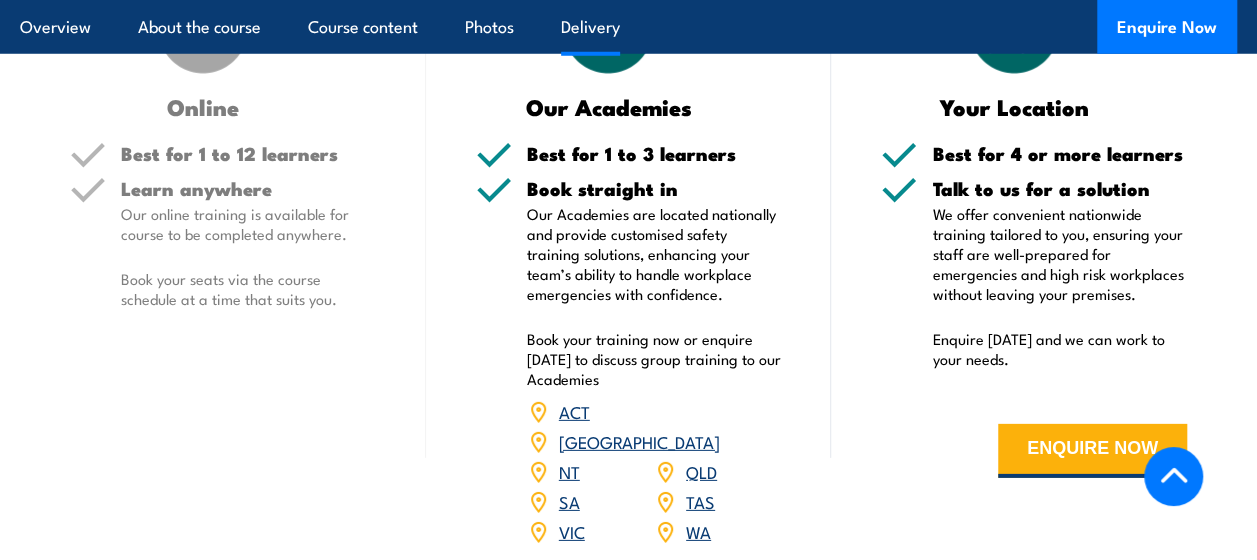 click on "QLD" at bounding box center (701, 471) 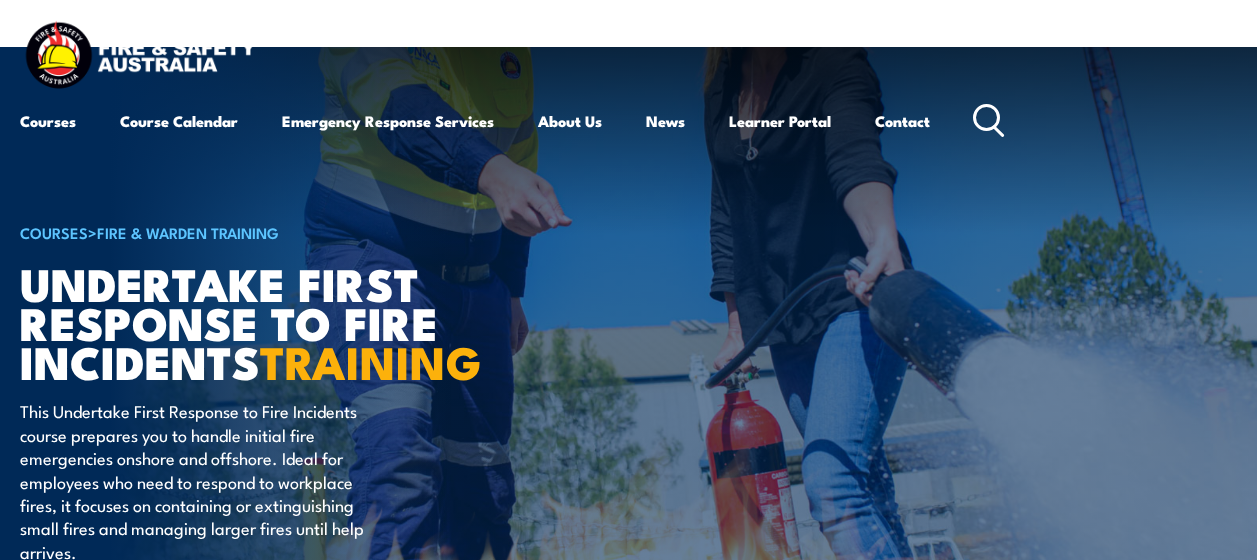 scroll, scrollTop: 0, scrollLeft: 0, axis: both 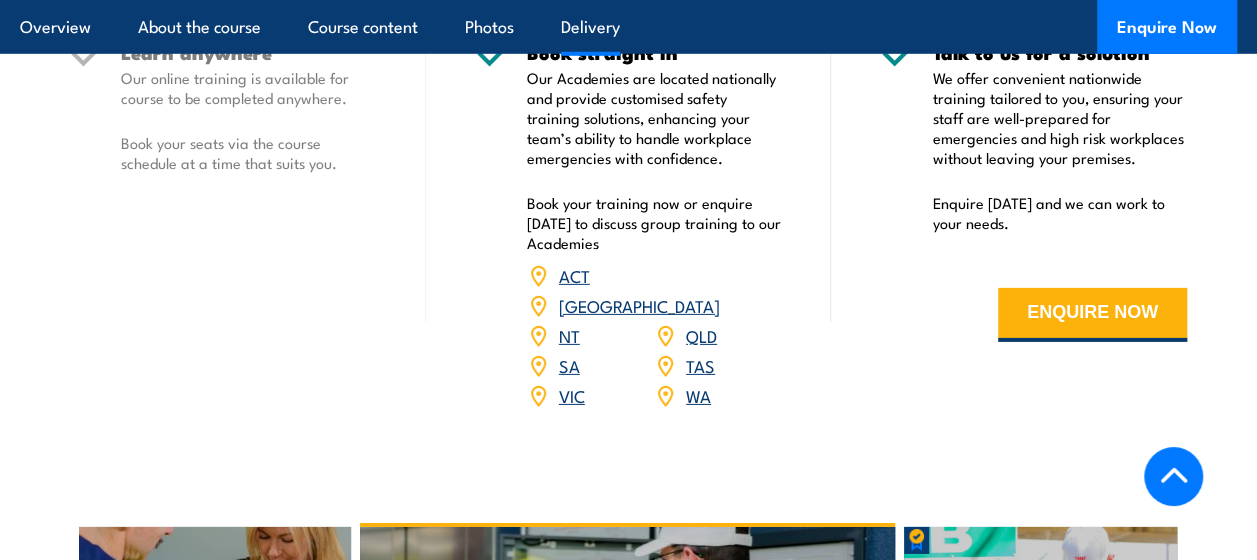 click on "QLD" at bounding box center (701, 335) 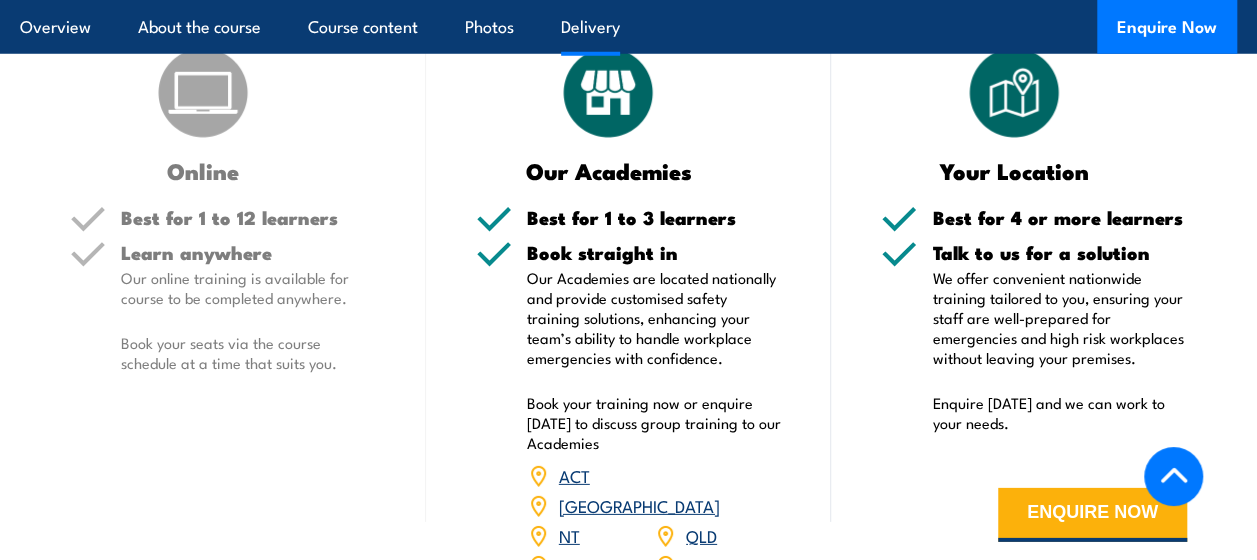 scroll, scrollTop: 3100, scrollLeft: 0, axis: vertical 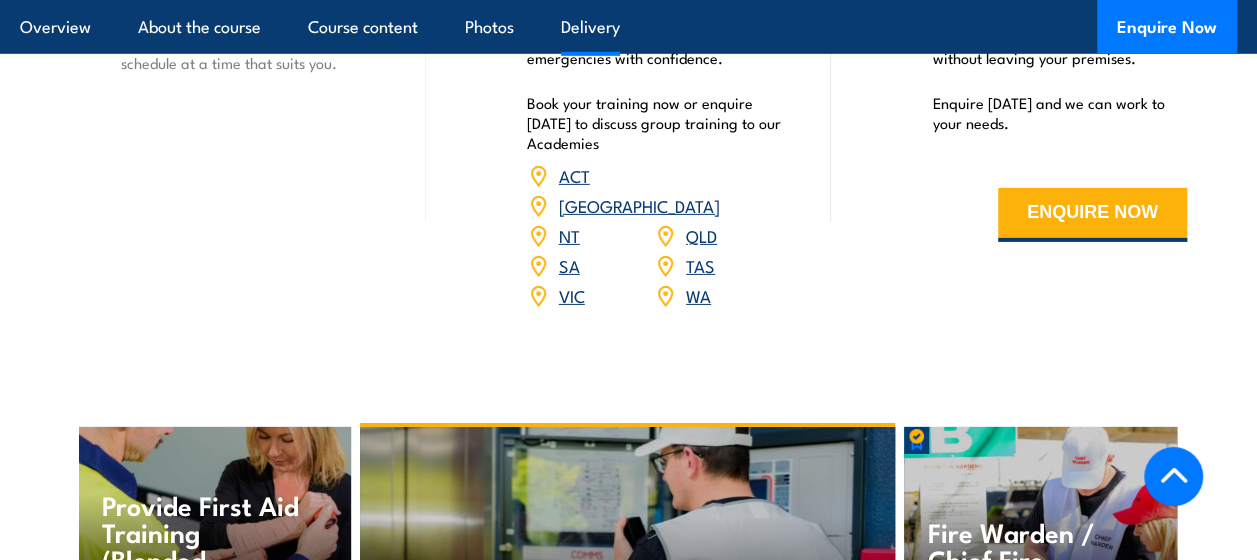 click on "QLD" at bounding box center (701, 235) 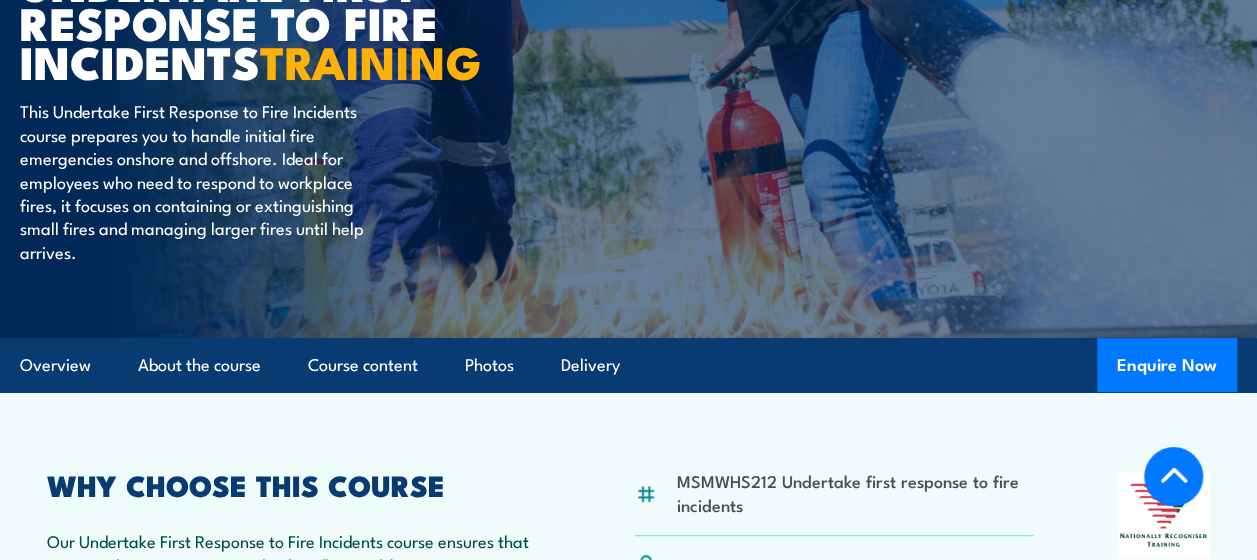 scroll, scrollTop: 500, scrollLeft: 0, axis: vertical 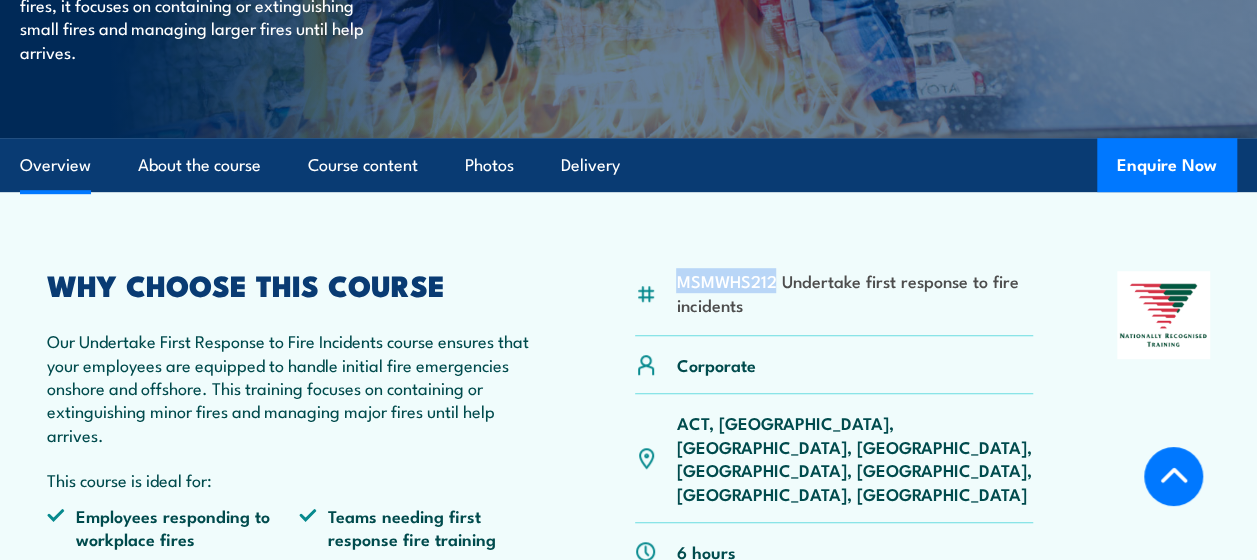 drag, startPoint x: 772, startPoint y: 279, endPoint x: 677, endPoint y: 285, distance: 95.189285 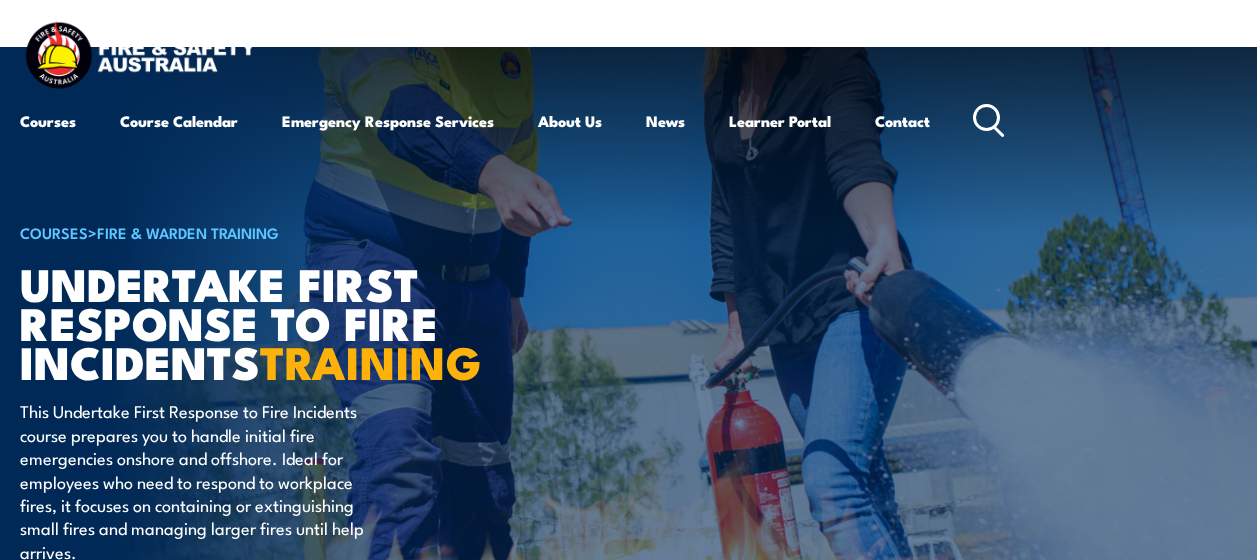 scroll, scrollTop: 119, scrollLeft: 0, axis: vertical 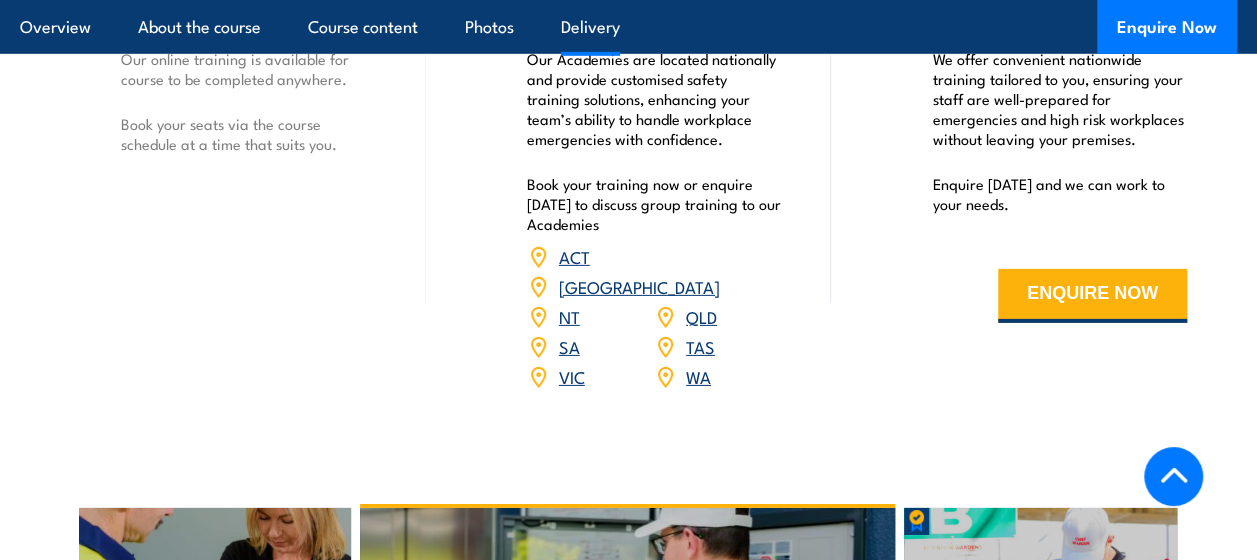 click on "QLD" at bounding box center [701, 316] 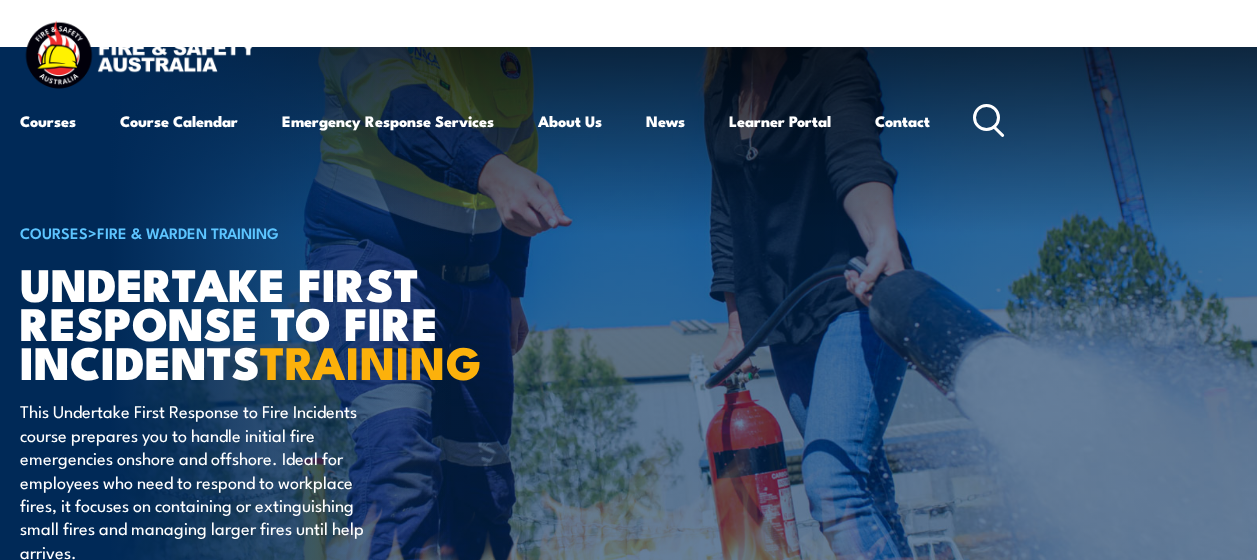 scroll, scrollTop: 0, scrollLeft: 0, axis: both 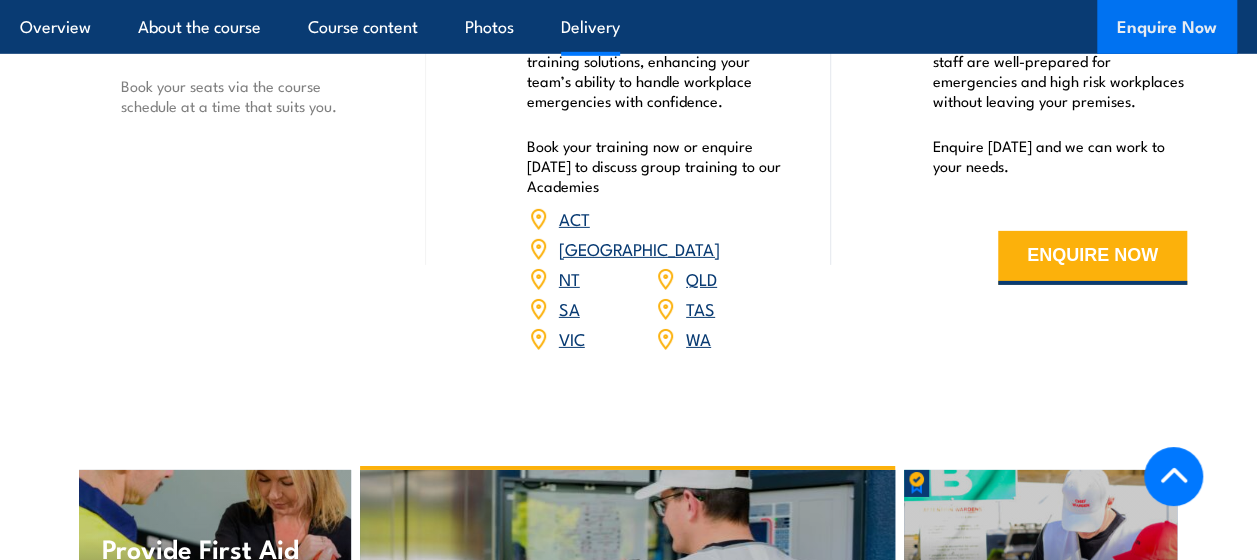 click on "Enquire Now" at bounding box center [1167, 27] 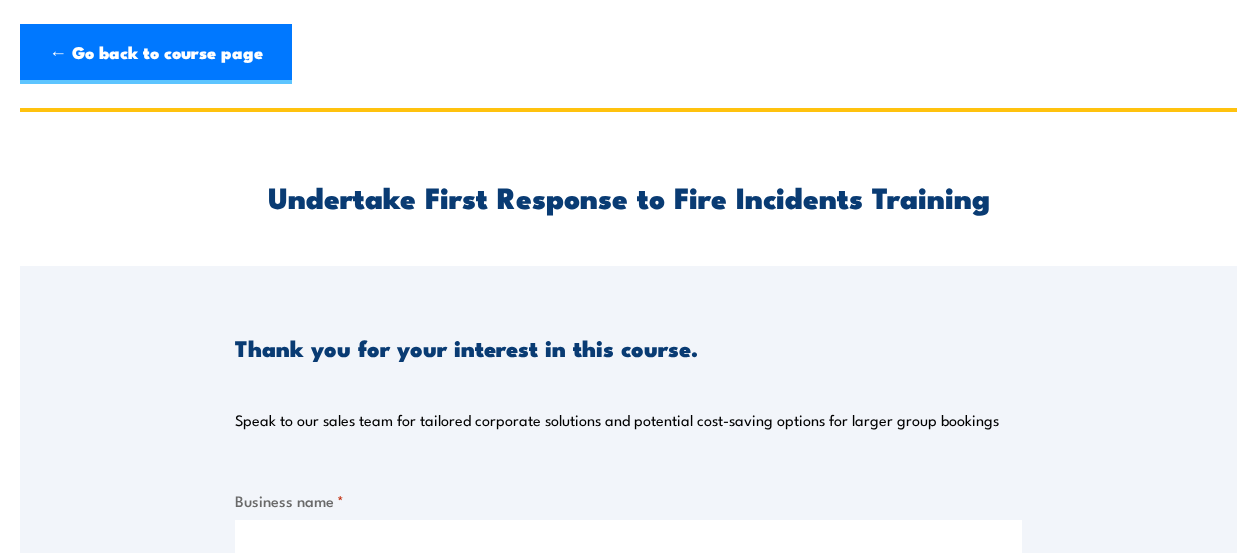 scroll, scrollTop: 0, scrollLeft: 0, axis: both 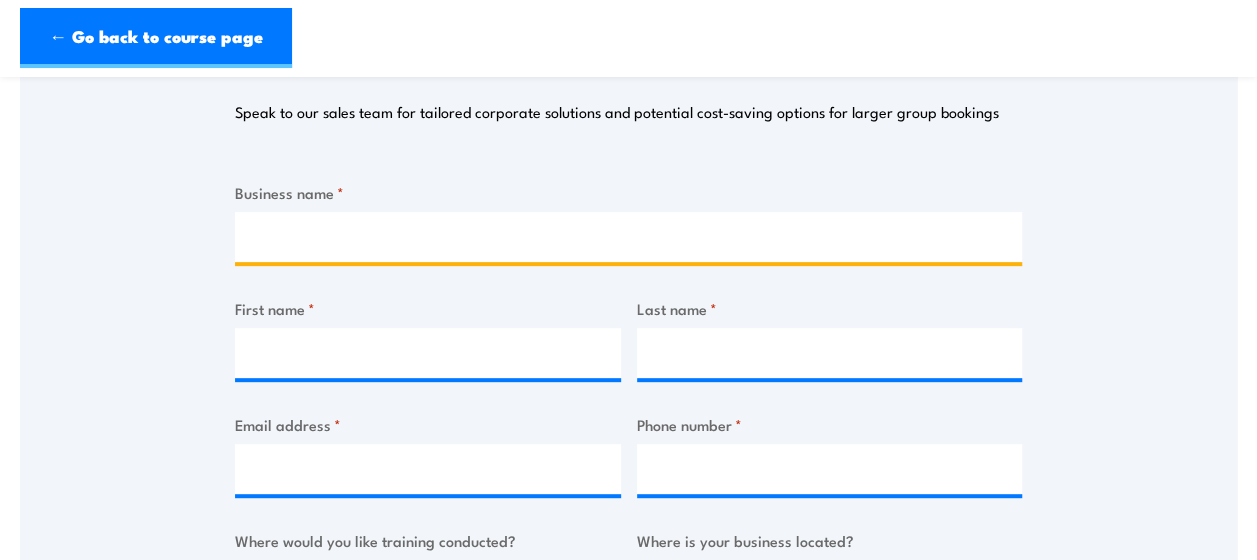 click on "Business name *" at bounding box center [628, 237] 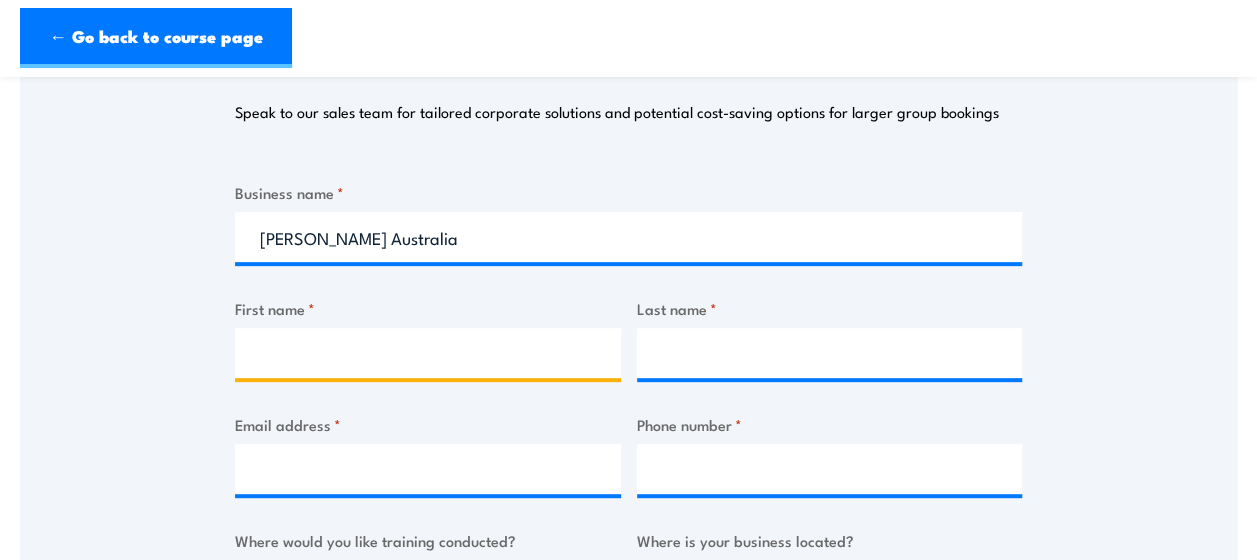 type on "[PERSON_NAME]" 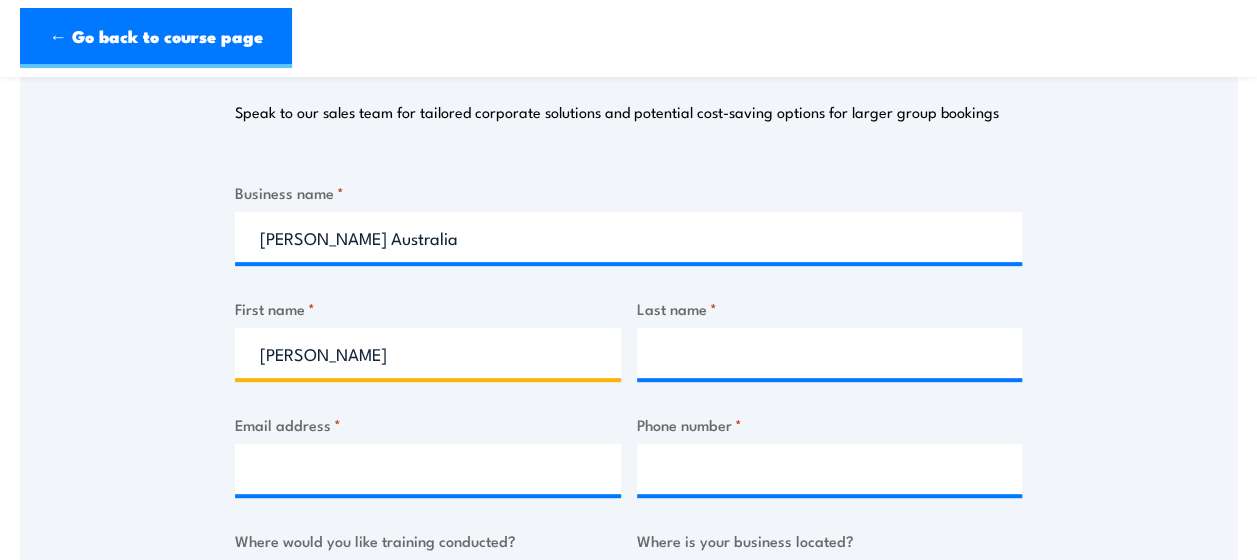 type on "Eather" 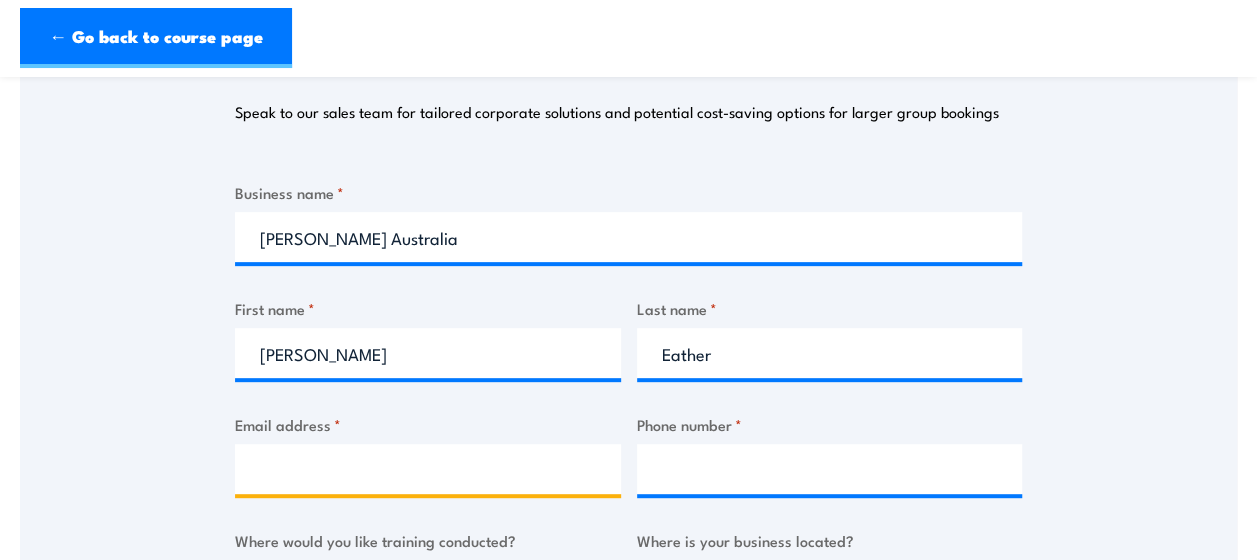 type on "[PERSON_NAME][EMAIL_ADDRESS][PERSON_NAME][DOMAIN_NAME]" 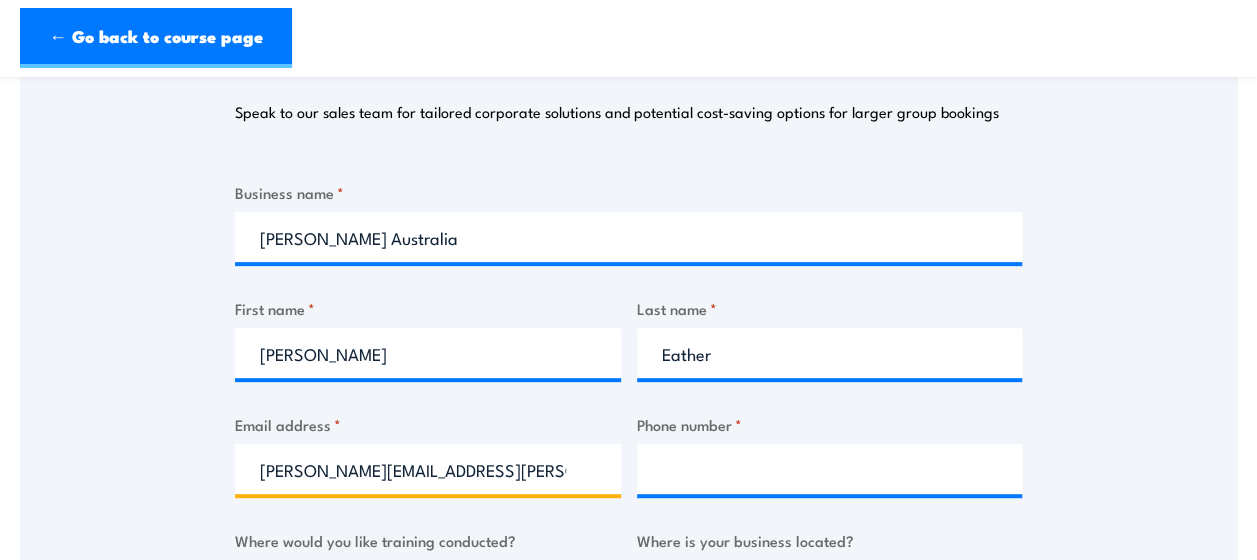 type on "0407248486" 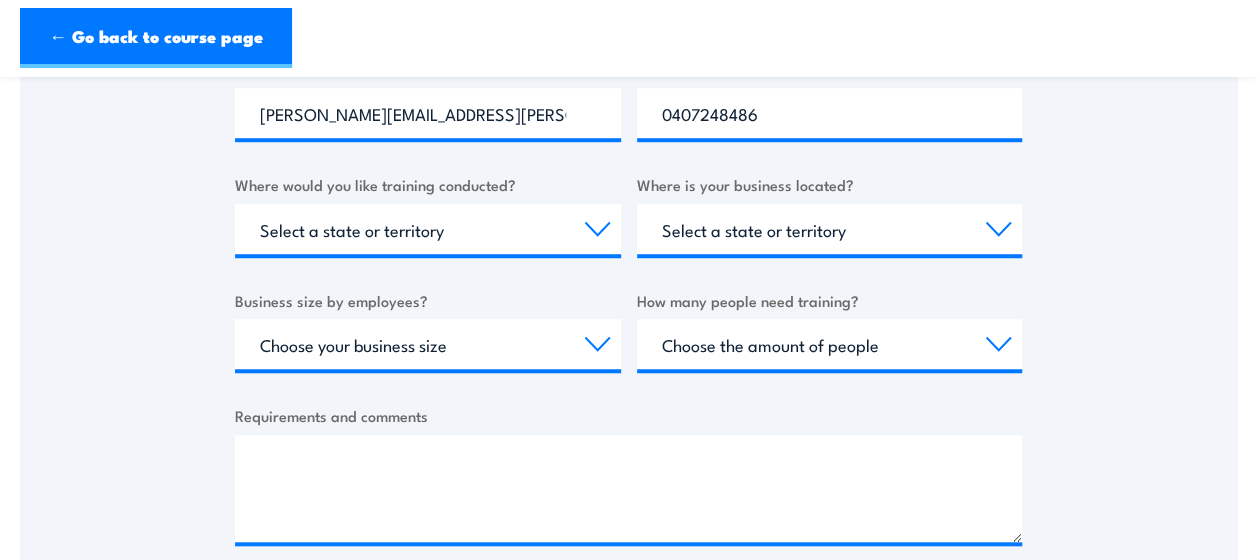 scroll, scrollTop: 700, scrollLeft: 0, axis: vertical 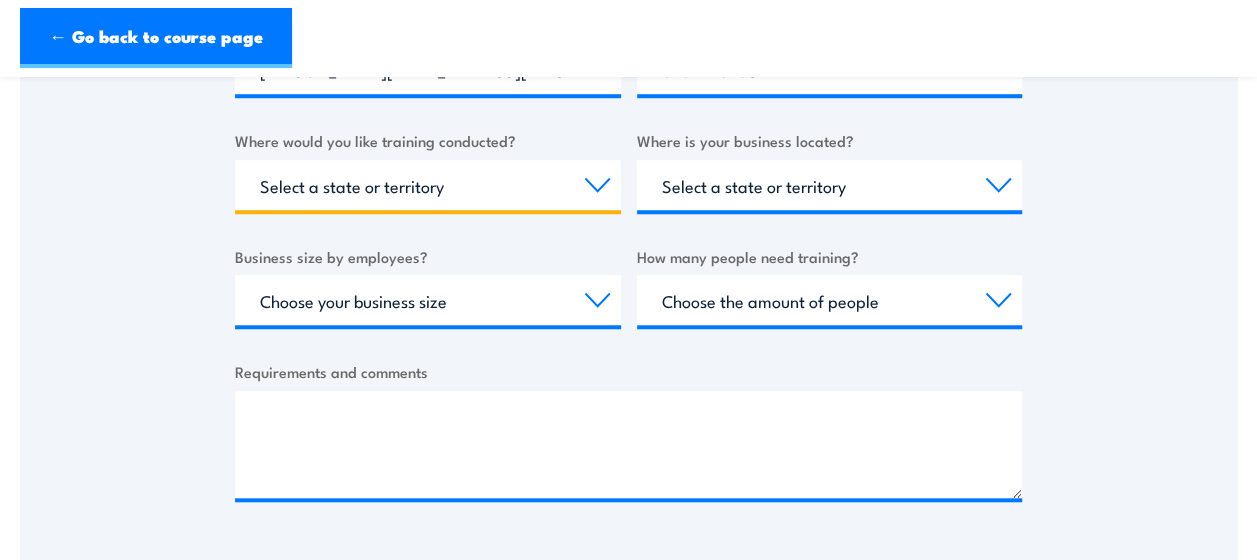 click on "Select a state or territory Nationally - multiple locations [GEOGRAPHIC_DATA] [GEOGRAPHIC_DATA] [GEOGRAPHIC_DATA] [GEOGRAPHIC_DATA] [GEOGRAPHIC_DATA] [GEOGRAPHIC_DATA] [GEOGRAPHIC_DATA] [GEOGRAPHIC_DATA]" at bounding box center (428, 185) 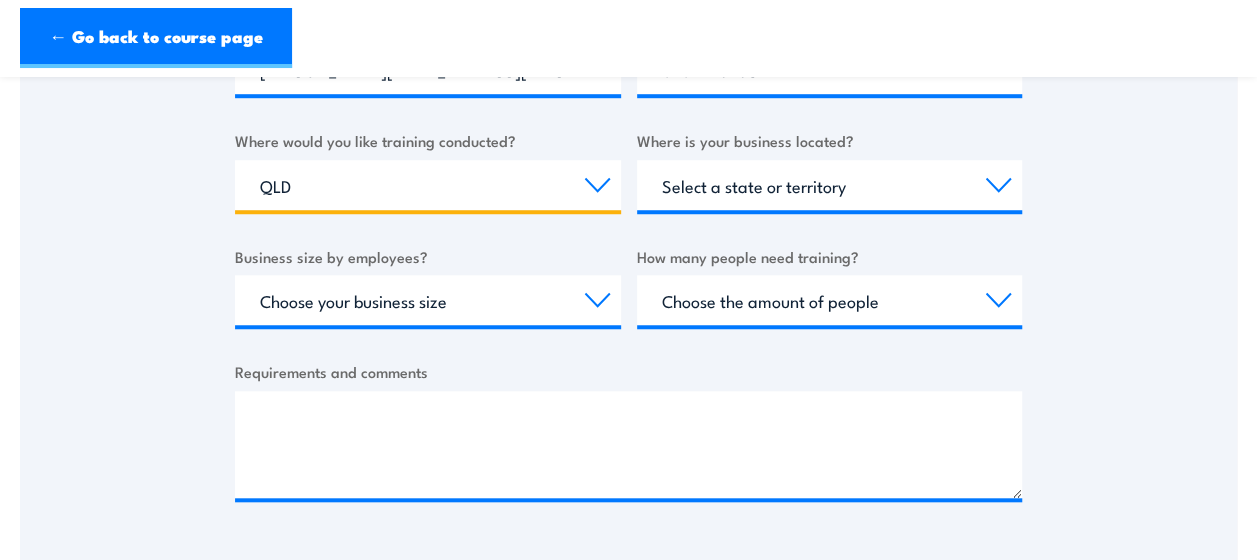 click on "Select a state or territory Nationally - multiple locations [GEOGRAPHIC_DATA] [GEOGRAPHIC_DATA] [GEOGRAPHIC_DATA] [GEOGRAPHIC_DATA] [GEOGRAPHIC_DATA] [GEOGRAPHIC_DATA] [GEOGRAPHIC_DATA] [GEOGRAPHIC_DATA]" at bounding box center [428, 185] 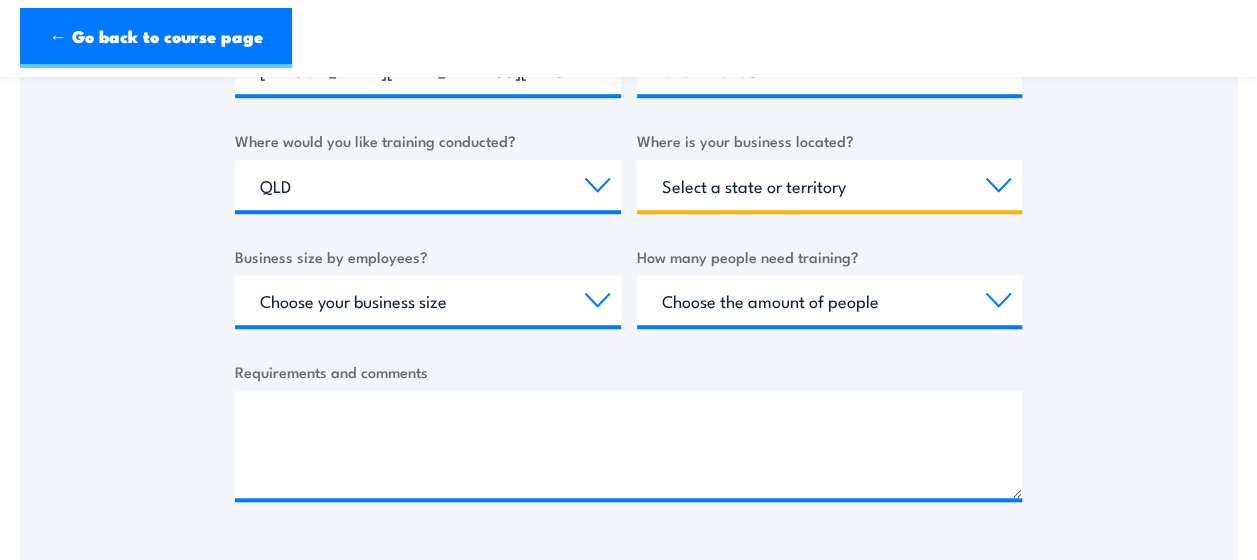 click on "Select a state or territory [GEOGRAPHIC_DATA] [GEOGRAPHIC_DATA] [GEOGRAPHIC_DATA] SA [GEOGRAPHIC_DATA] [GEOGRAPHIC_DATA] [GEOGRAPHIC_DATA] [GEOGRAPHIC_DATA]" at bounding box center [830, 185] 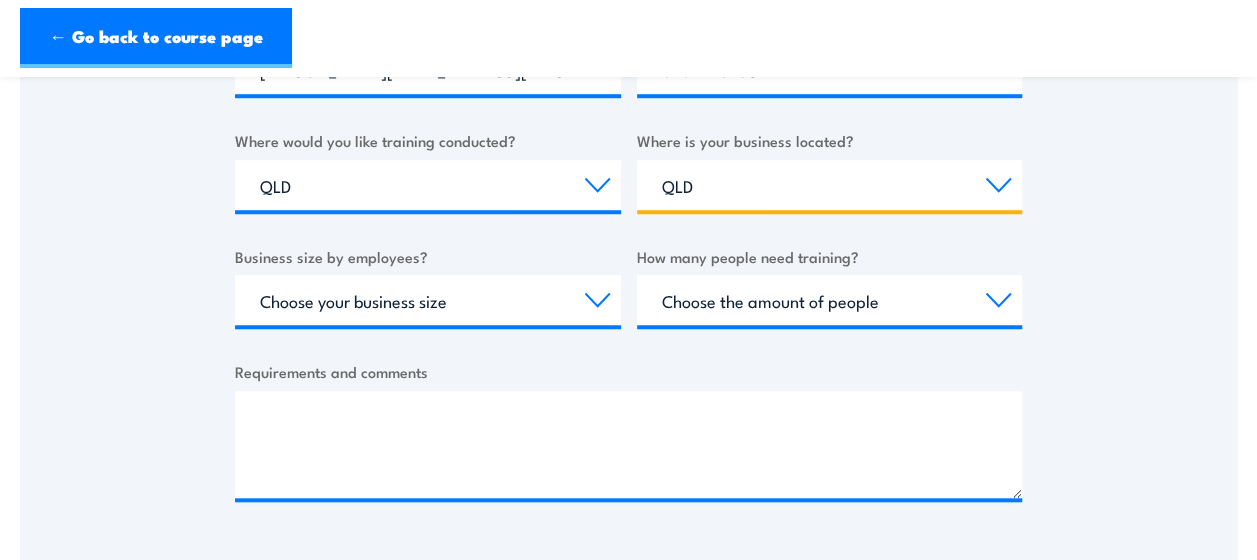 click on "Select a state or territory [GEOGRAPHIC_DATA] [GEOGRAPHIC_DATA] [GEOGRAPHIC_DATA] SA [GEOGRAPHIC_DATA] [GEOGRAPHIC_DATA] [GEOGRAPHIC_DATA] [GEOGRAPHIC_DATA]" at bounding box center [830, 185] 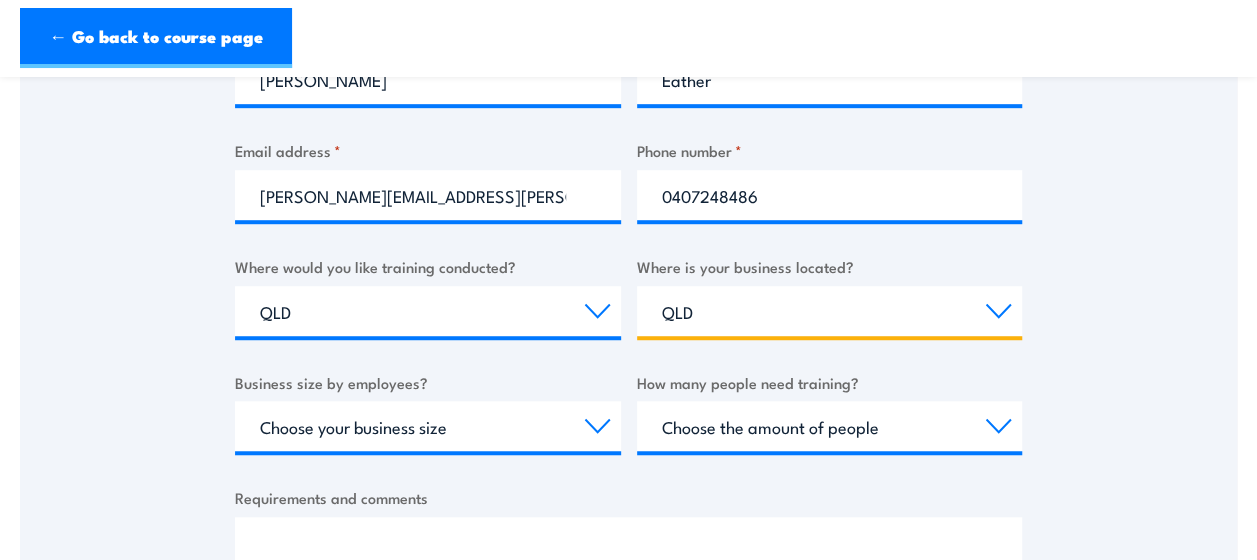 scroll, scrollTop: 700, scrollLeft: 0, axis: vertical 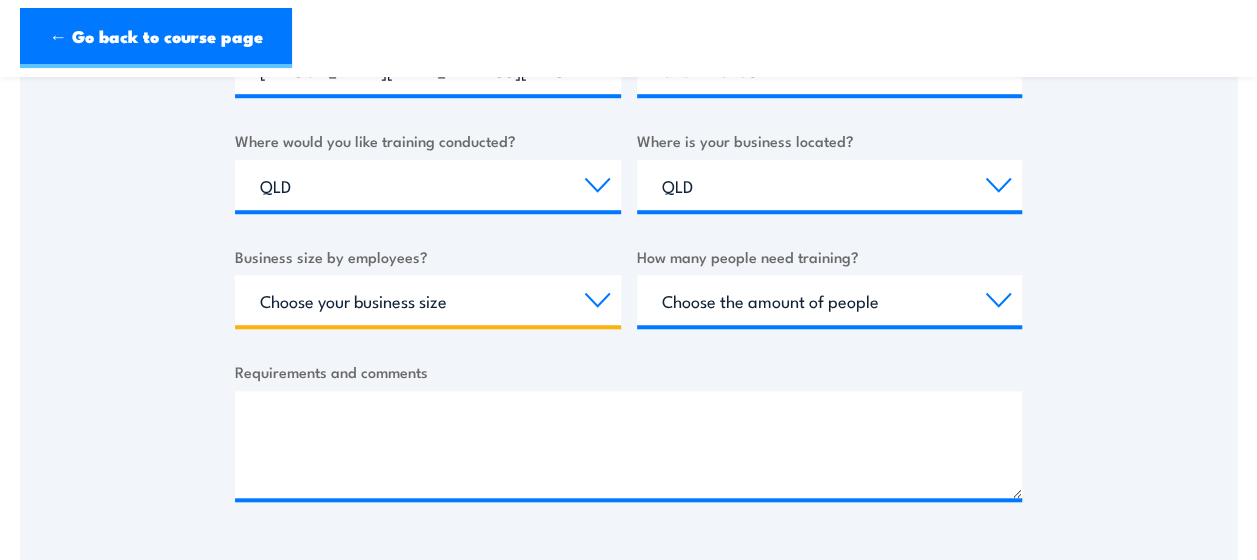 click on "Choose your business size 1 to 19 20 to 199 200+" at bounding box center [428, 300] 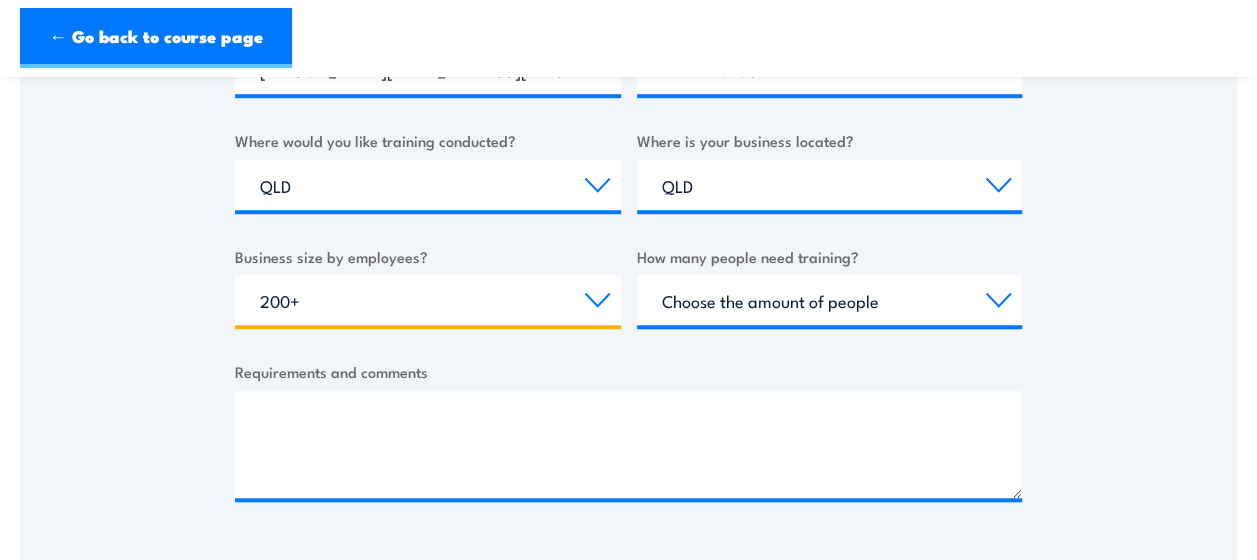 click on "Choose your business size 1 to 19 20 to 199 200+" at bounding box center (428, 300) 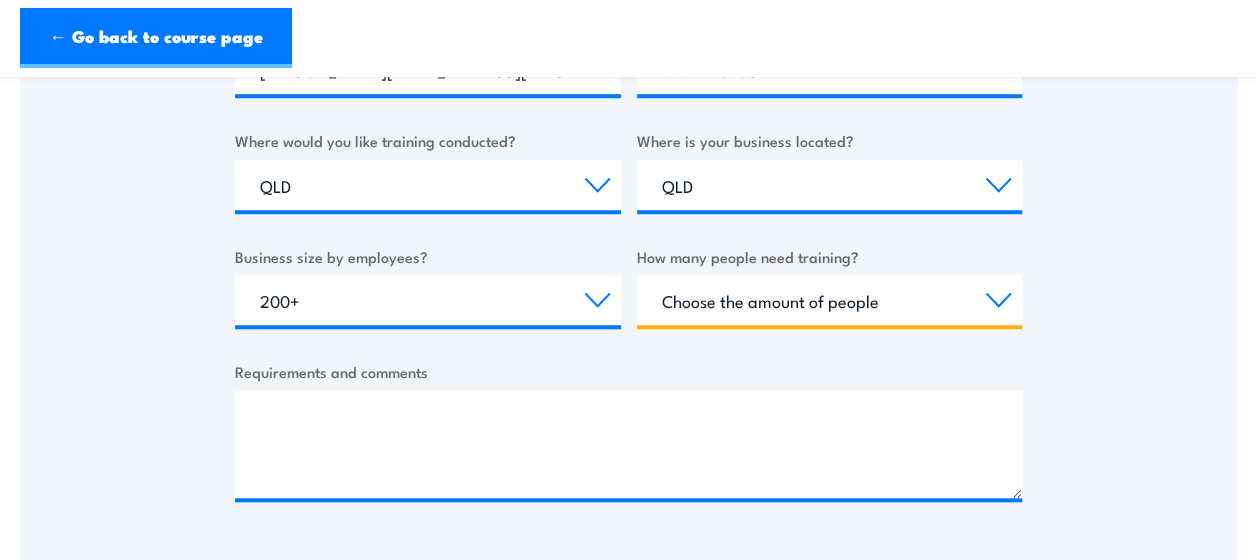 click on "Choose the amount of people 1 to 4 5 to 19 20+" at bounding box center [830, 300] 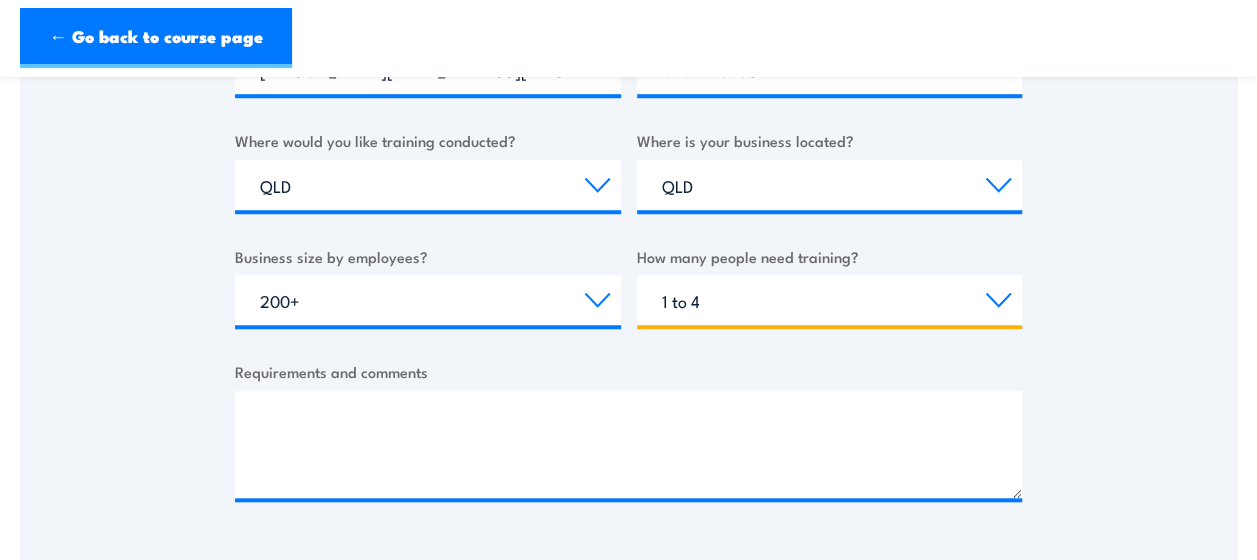 click on "Choose the amount of people 1 to 4 5 to 19 20+" at bounding box center [830, 300] 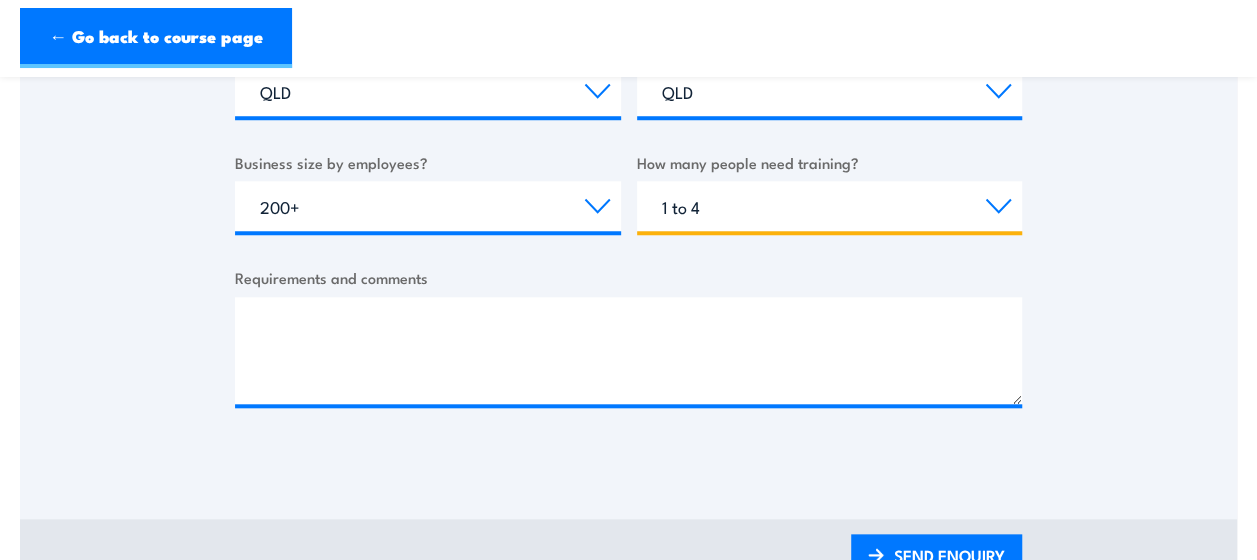 scroll, scrollTop: 800, scrollLeft: 0, axis: vertical 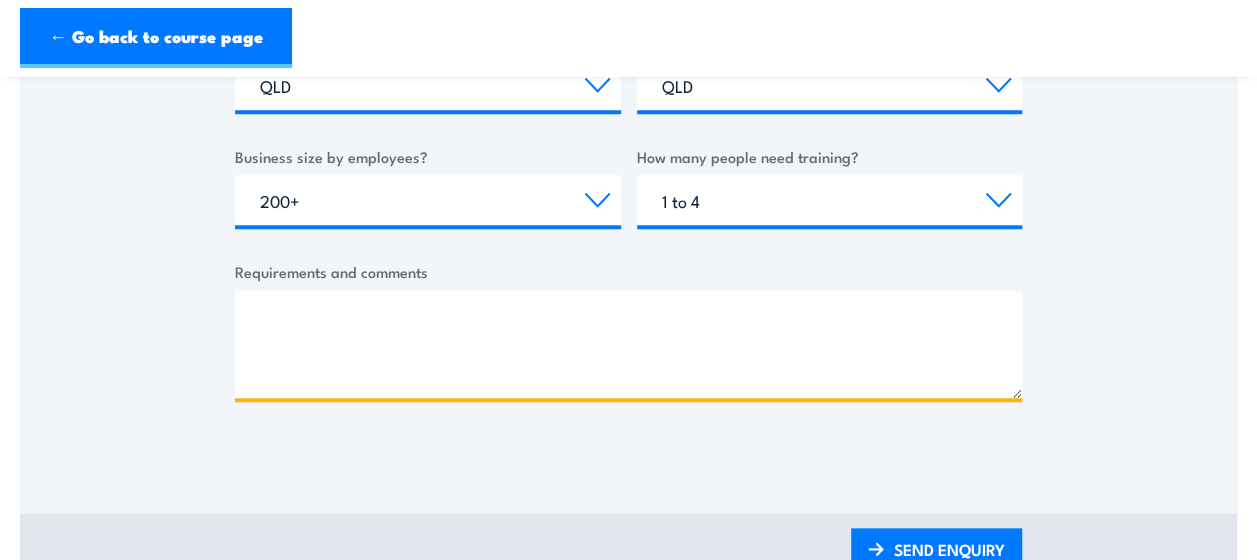 click on "Requirements and comments" at bounding box center [628, 344] 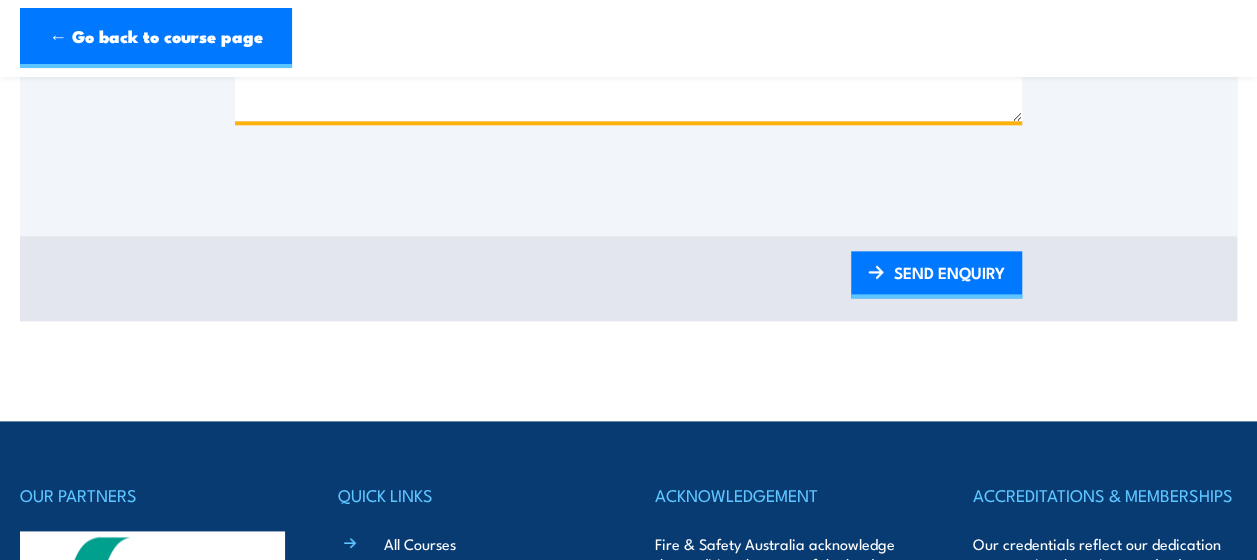 scroll, scrollTop: 1100, scrollLeft: 0, axis: vertical 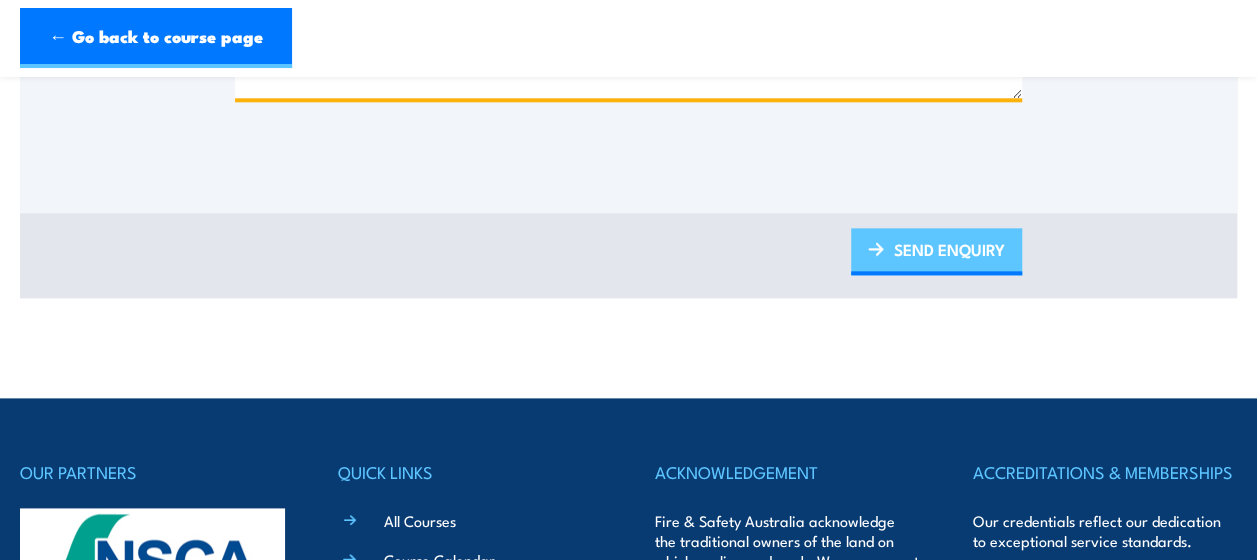 type on "Hi, after training in [GEOGRAPHIC_DATA] if available. Thanks" 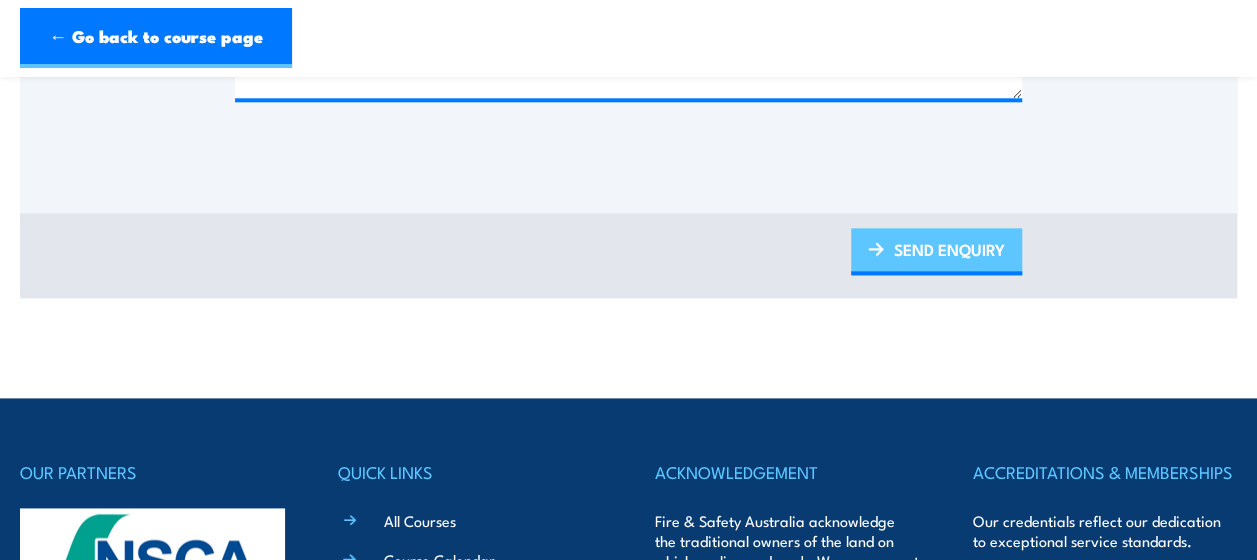 click on "SEND ENQUIRY" at bounding box center (936, 251) 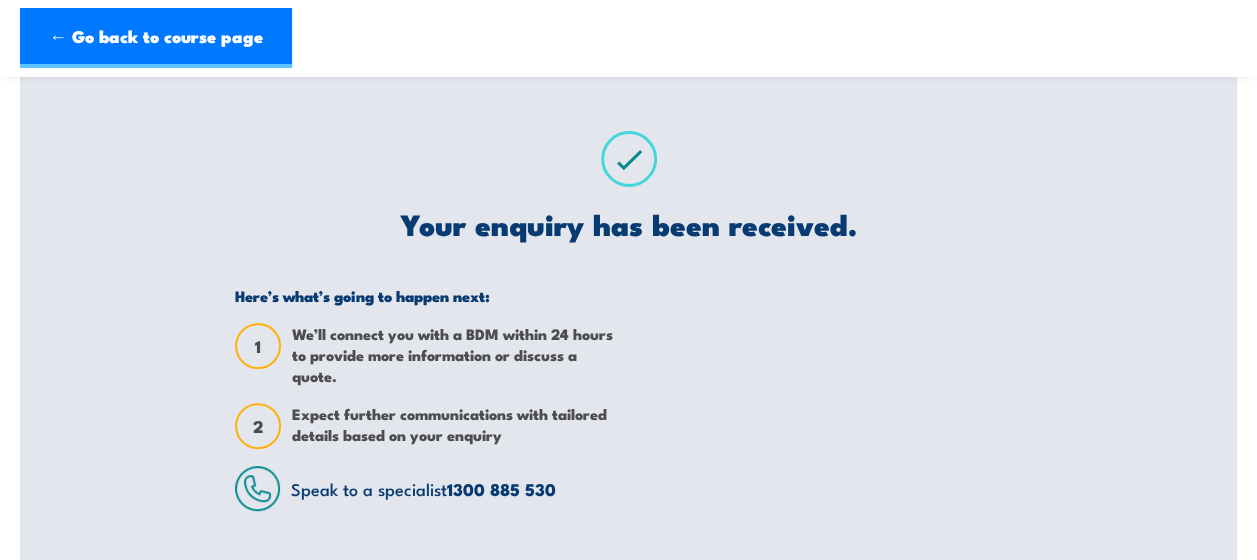 scroll, scrollTop: 100, scrollLeft: 0, axis: vertical 